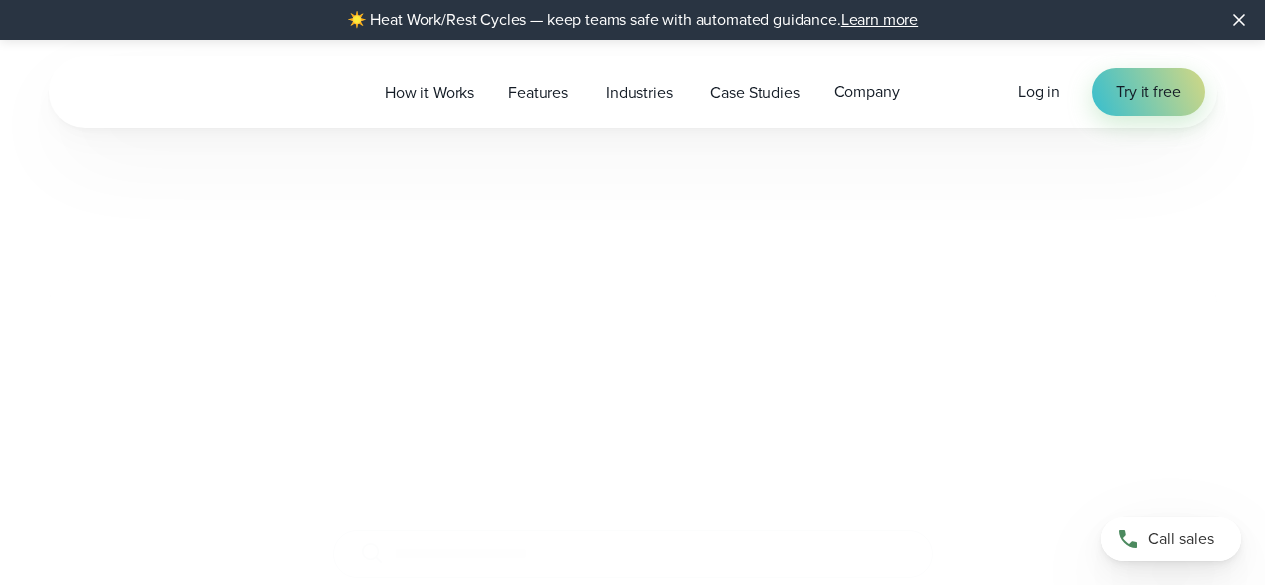 scroll, scrollTop: 0, scrollLeft: 0, axis: both 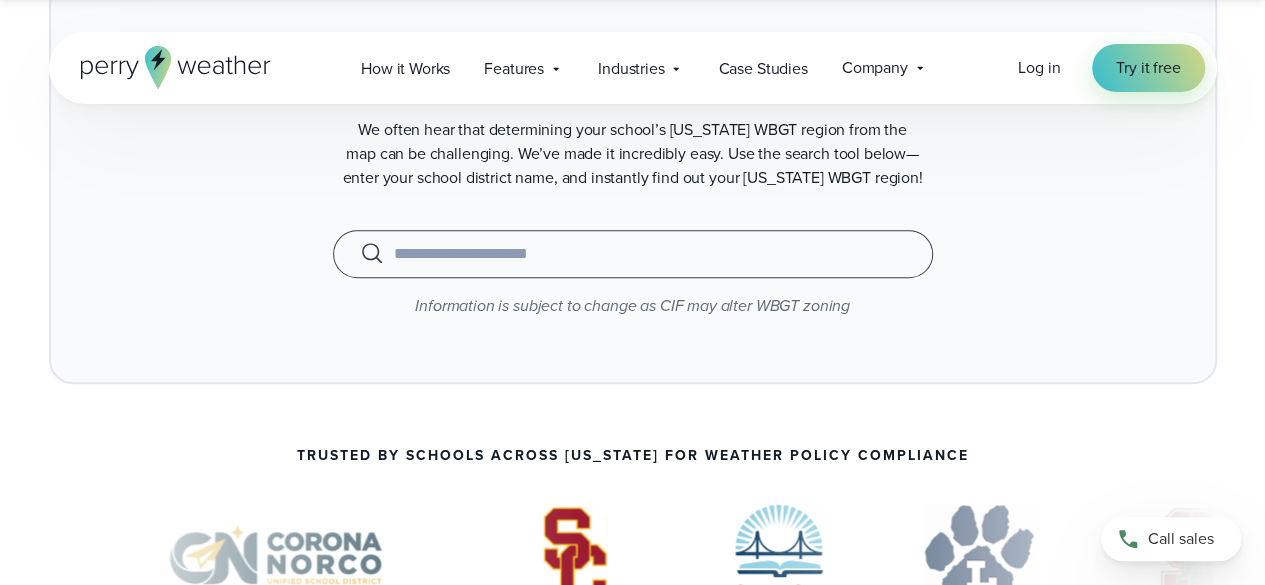 click 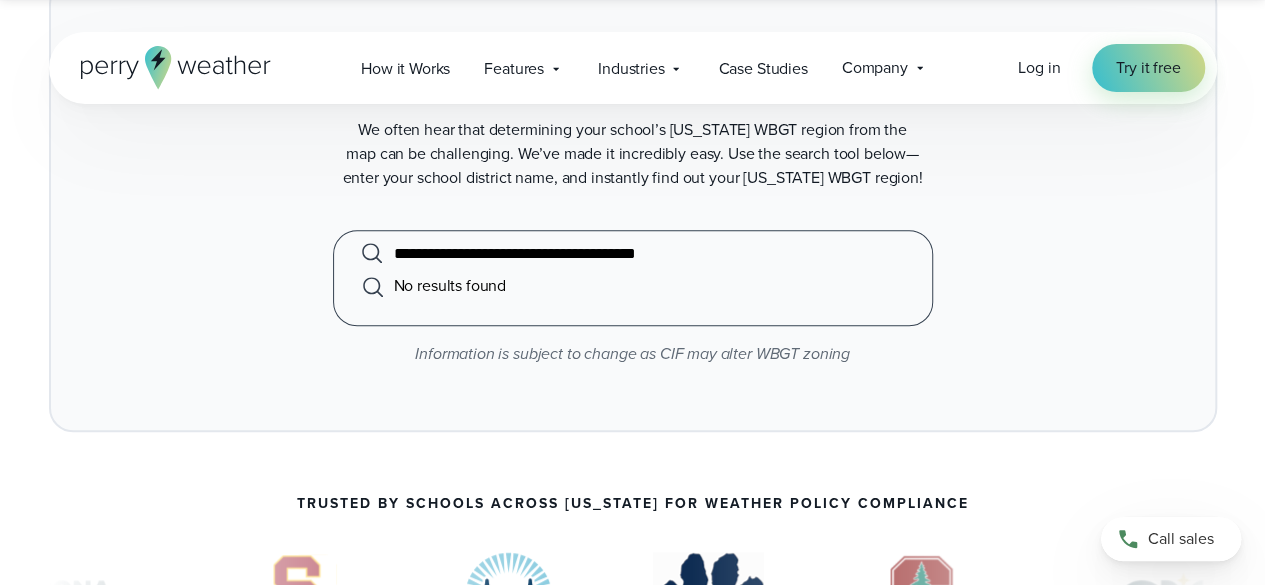 click on "**********" 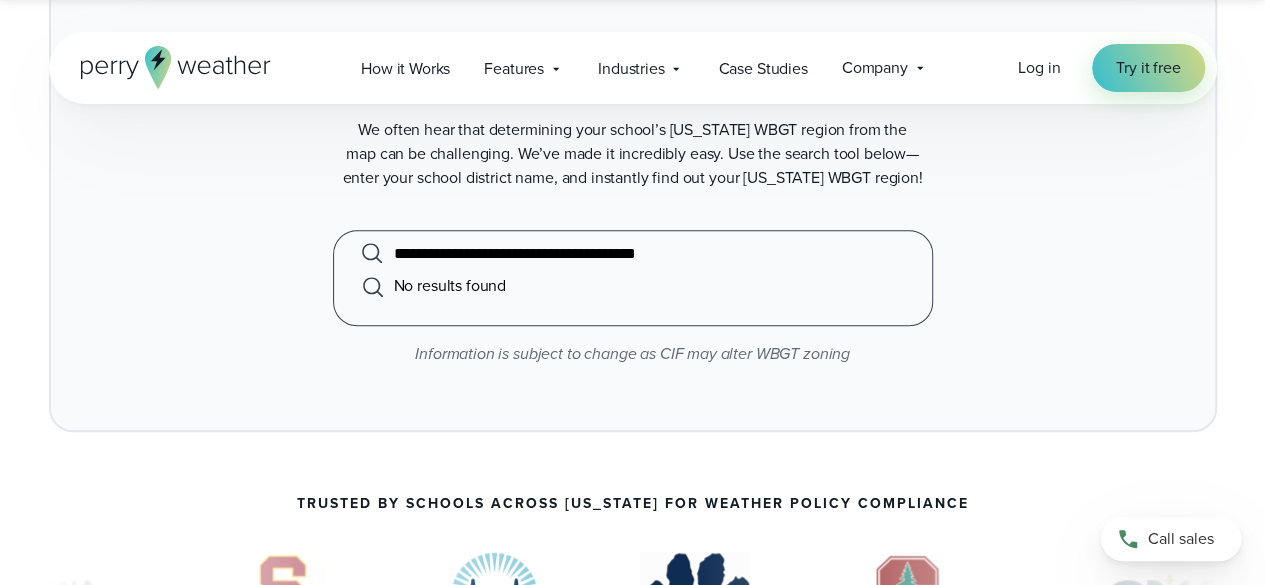 click on "**********" 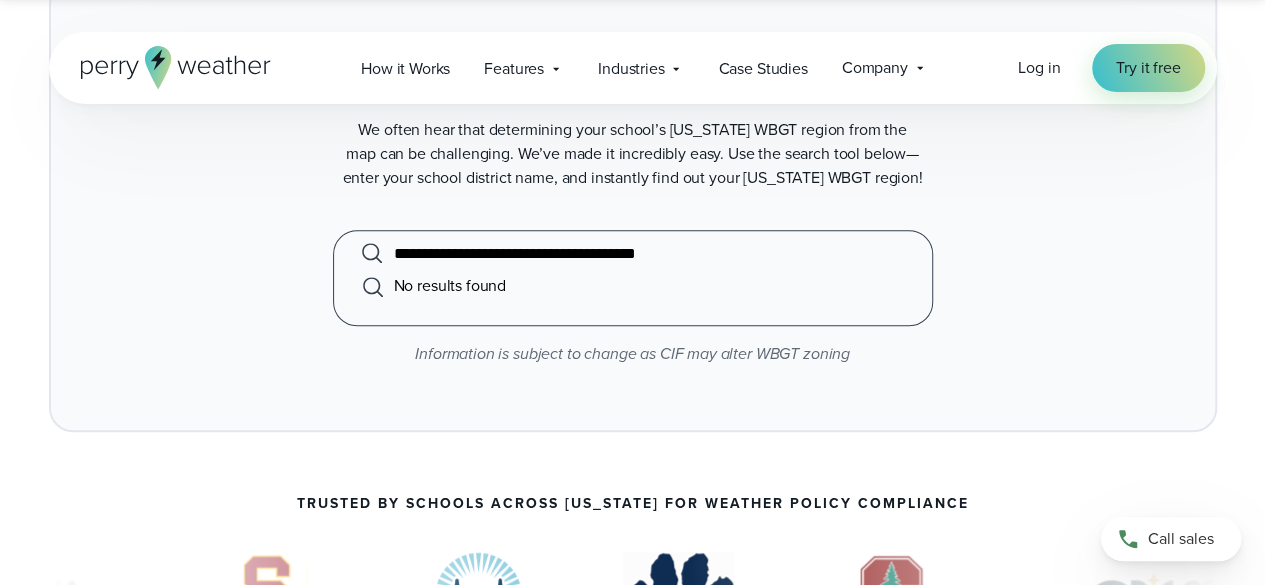 click on "**********" 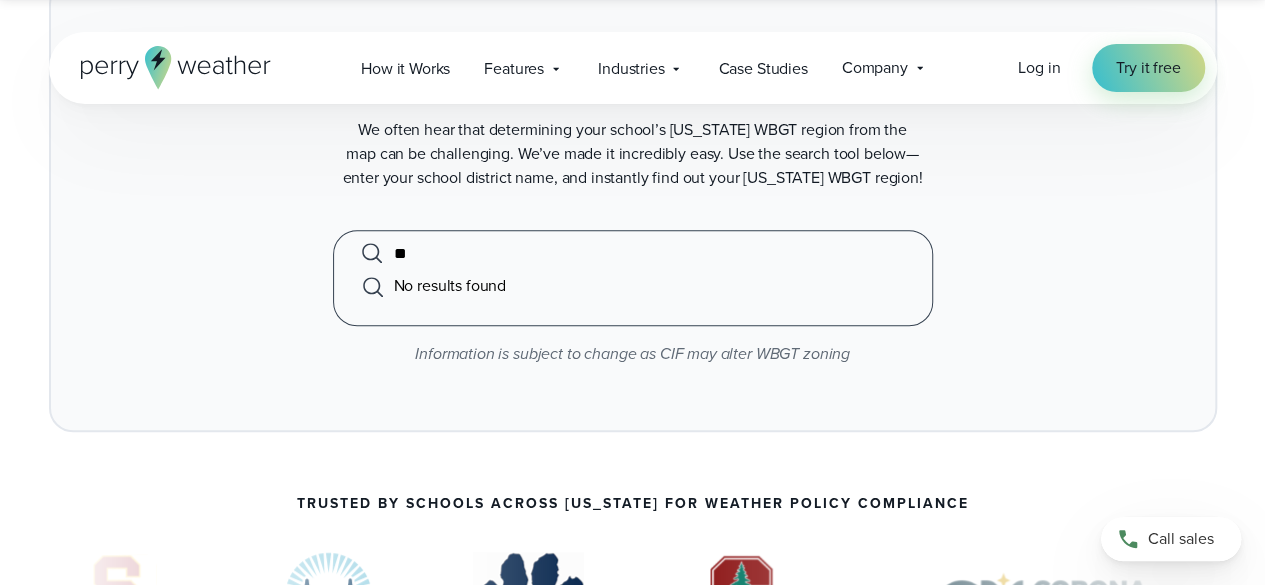 type on "*" 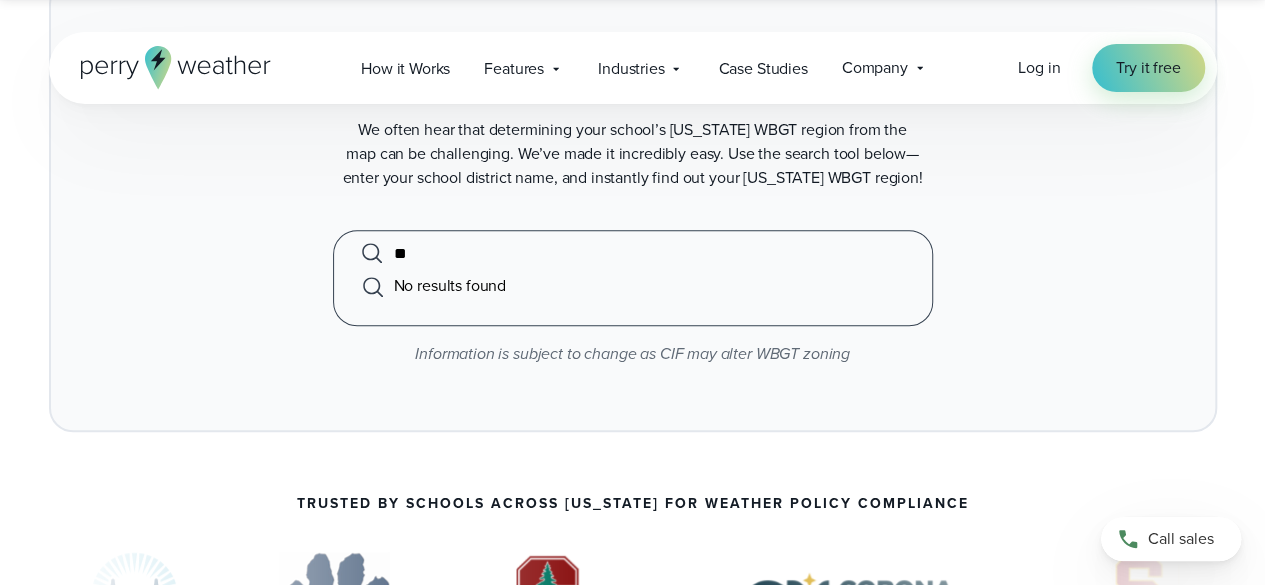 type on "*" 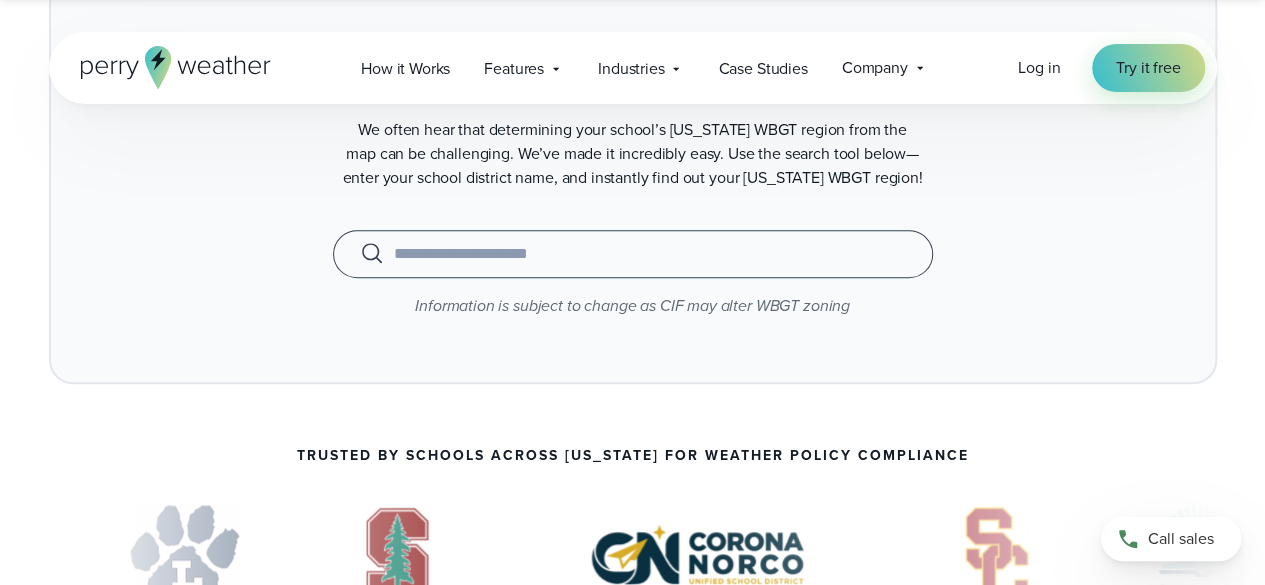 click on "CIF WBGT Region Search Tool
We often hear that determining your school’s California WBGT region from the map can be challenging. We’ve made it incredibly easy. Use the search tool below—enter your school district name, and instantly find out your California WBGT region!
Mt. Diablo Unified When autocomplete results are available use up and down arrows to review and enter to select.  Touch device users, explore by touch or with swipe gestures. Information is subject to change as CIF may alter WBGT zoning" at bounding box center (633, 182) 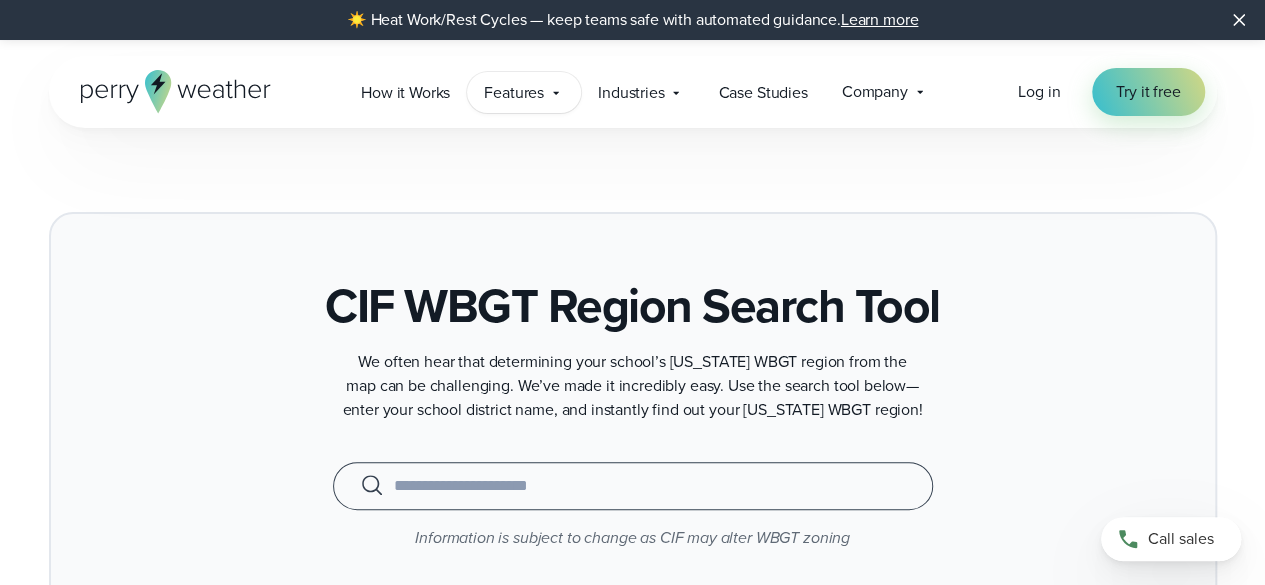 scroll, scrollTop: 100, scrollLeft: 0, axis: vertical 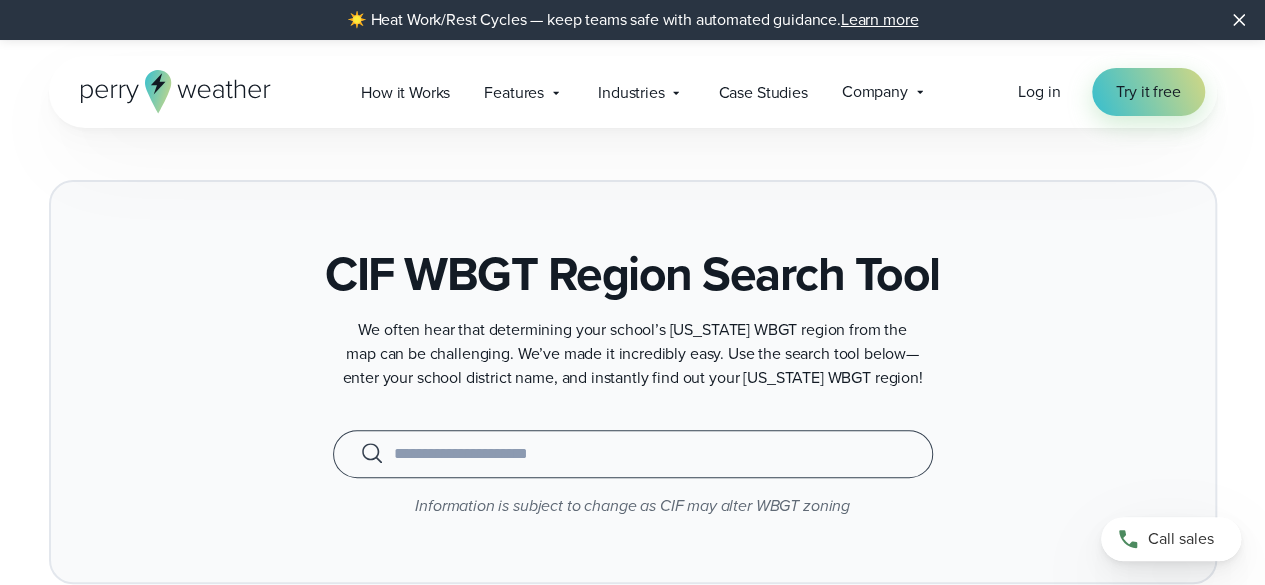 click on "Mt. Diablo Unified When autocomplete results are available use up and down arrows to review and enter to select.  Touch device users, explore by touch or with swipe gestures." at bounding box center (633, 454) 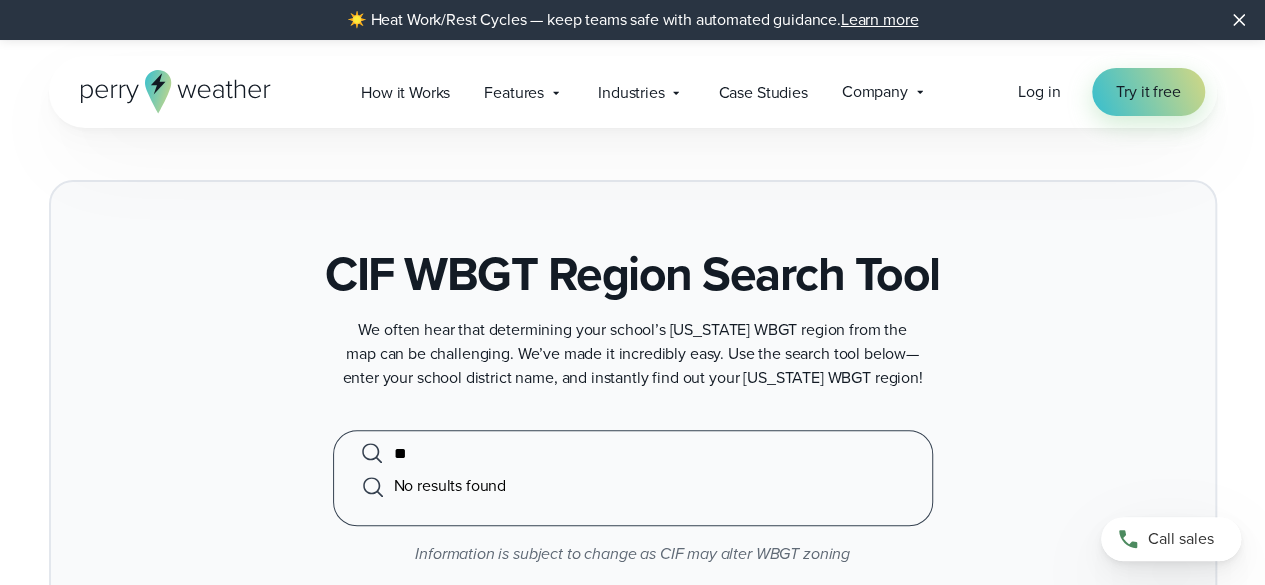 type on "*" 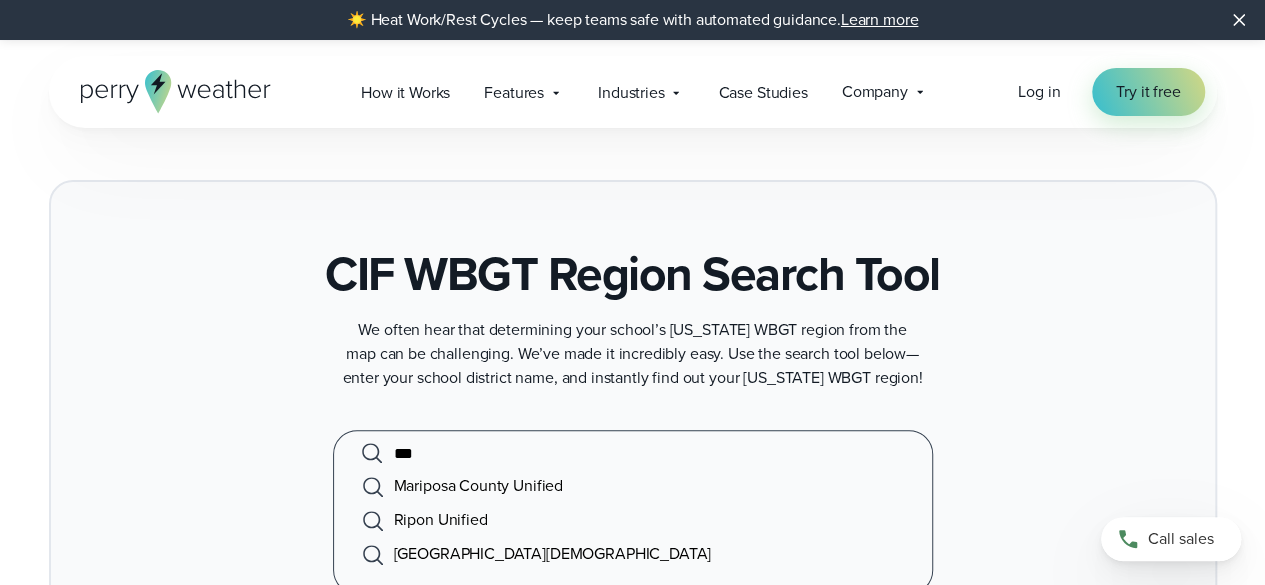 type on "***" 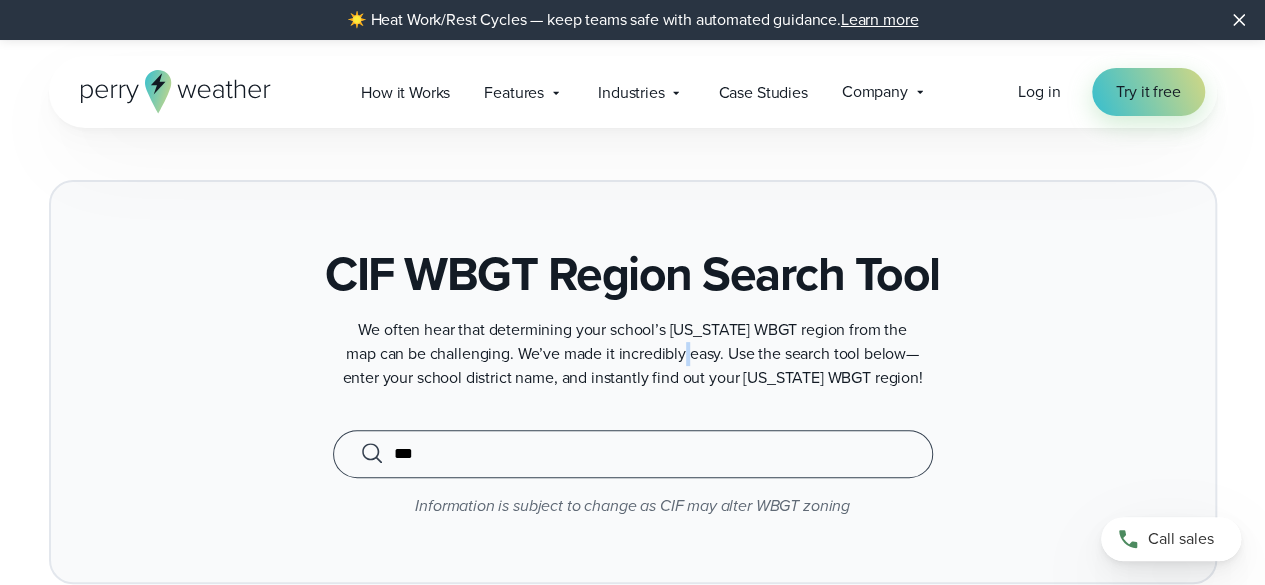 click on "We often hear that determining your school’s California WBGT region from the map can be challenging. We’ve made it incredibly easy. Use the search tool below—enter your school district name, and instantly find out your California WBGT region!" at bounding box center (633, 354) 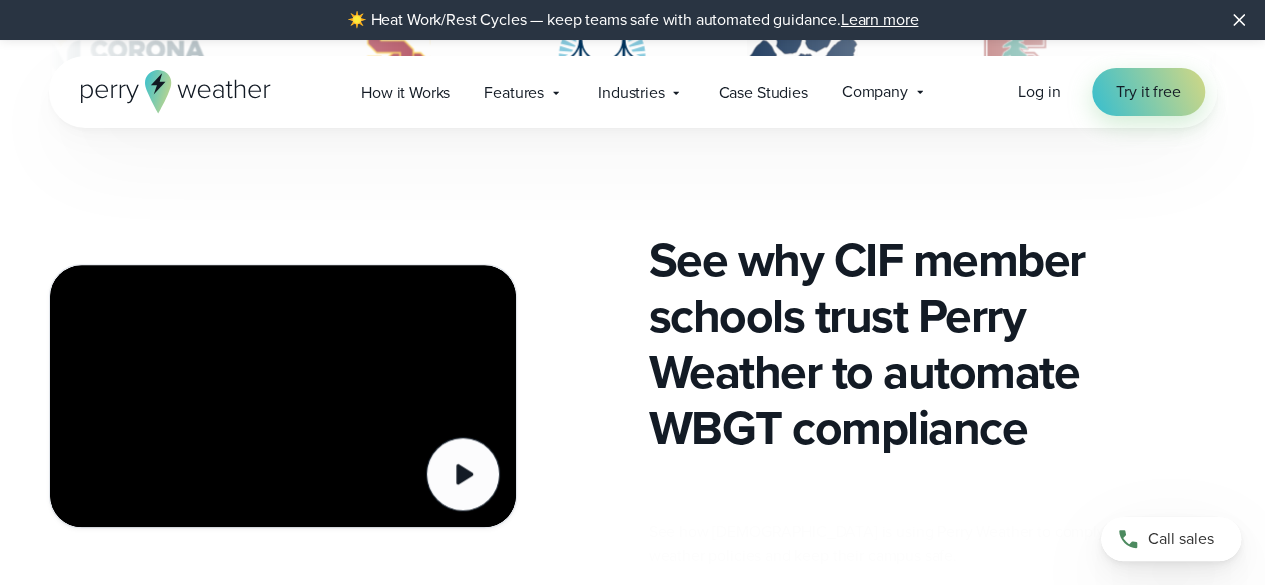 scroll, scrollTop: 800, scrollLeft: 0, axis: vertical 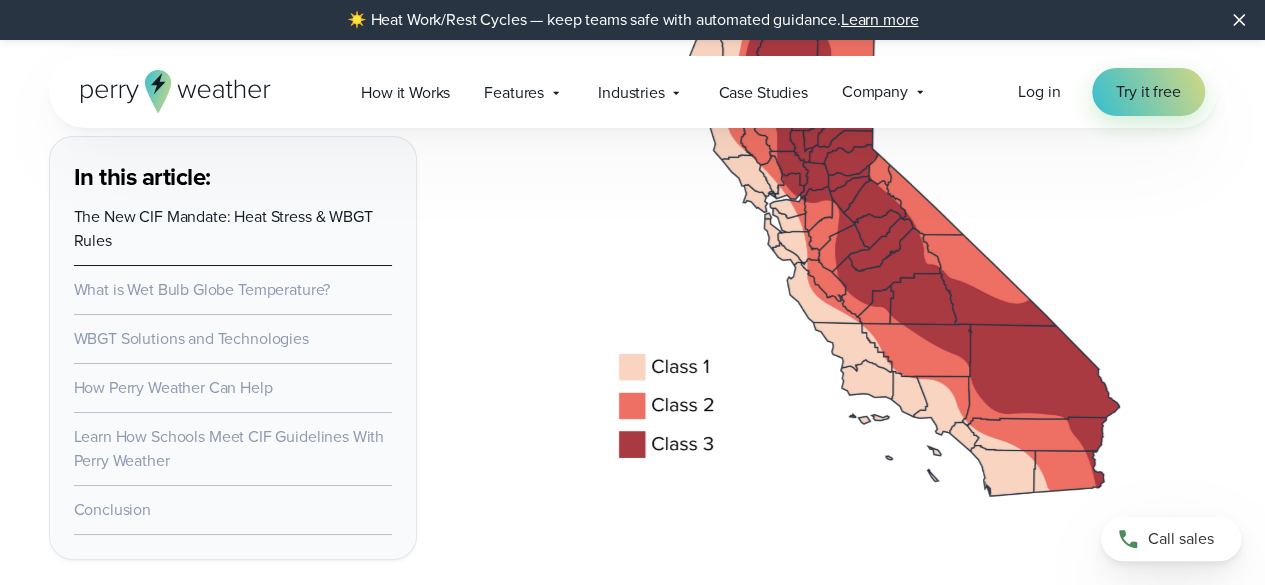 click at bounding box center (883, 256) 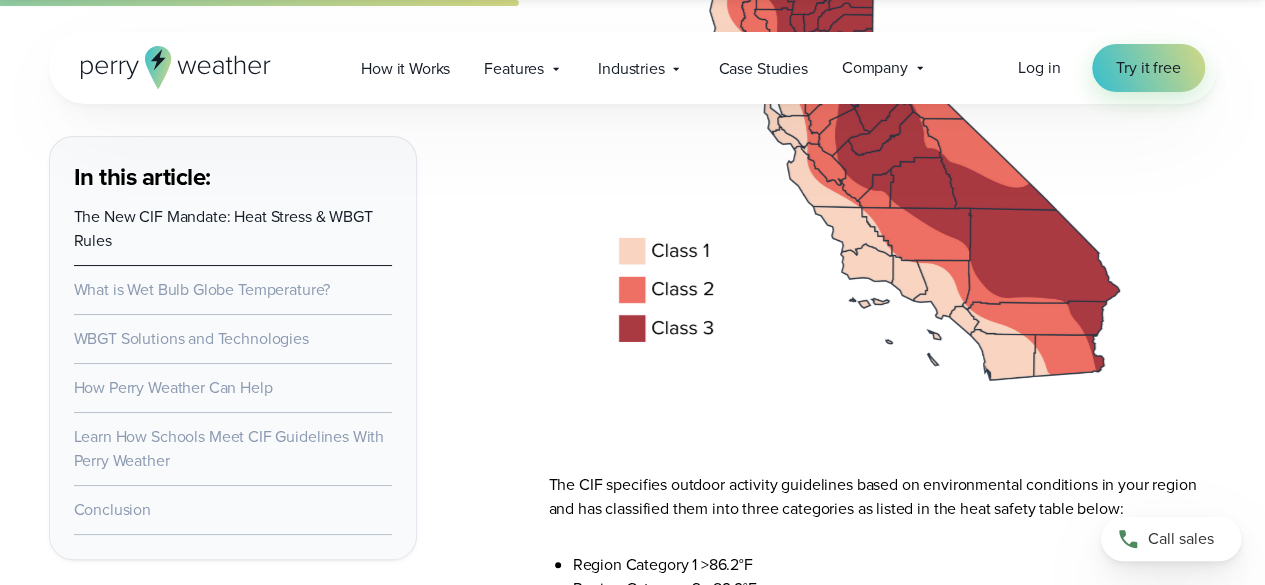 scroll, scrollTop: 3700, scrollLeft: 0, axis: vertical 